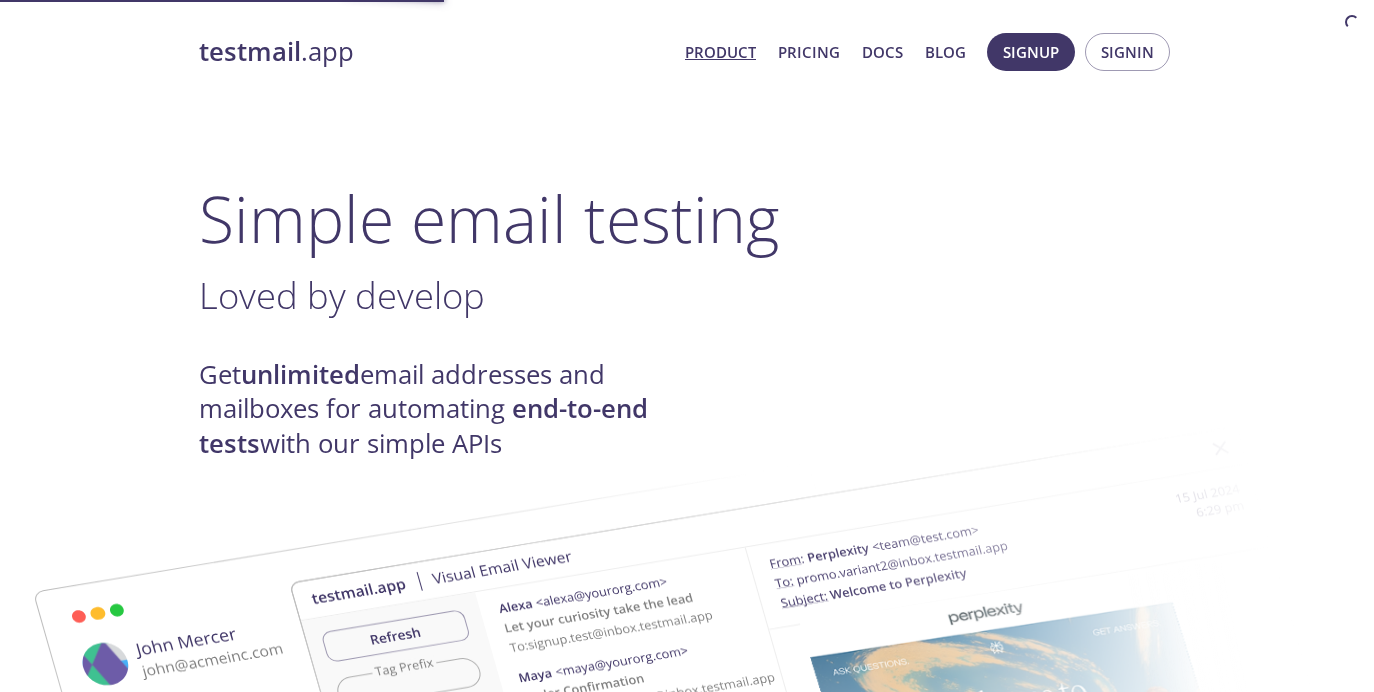 scroll, scrollTop: 0, scrollLeft: 0, axis: both 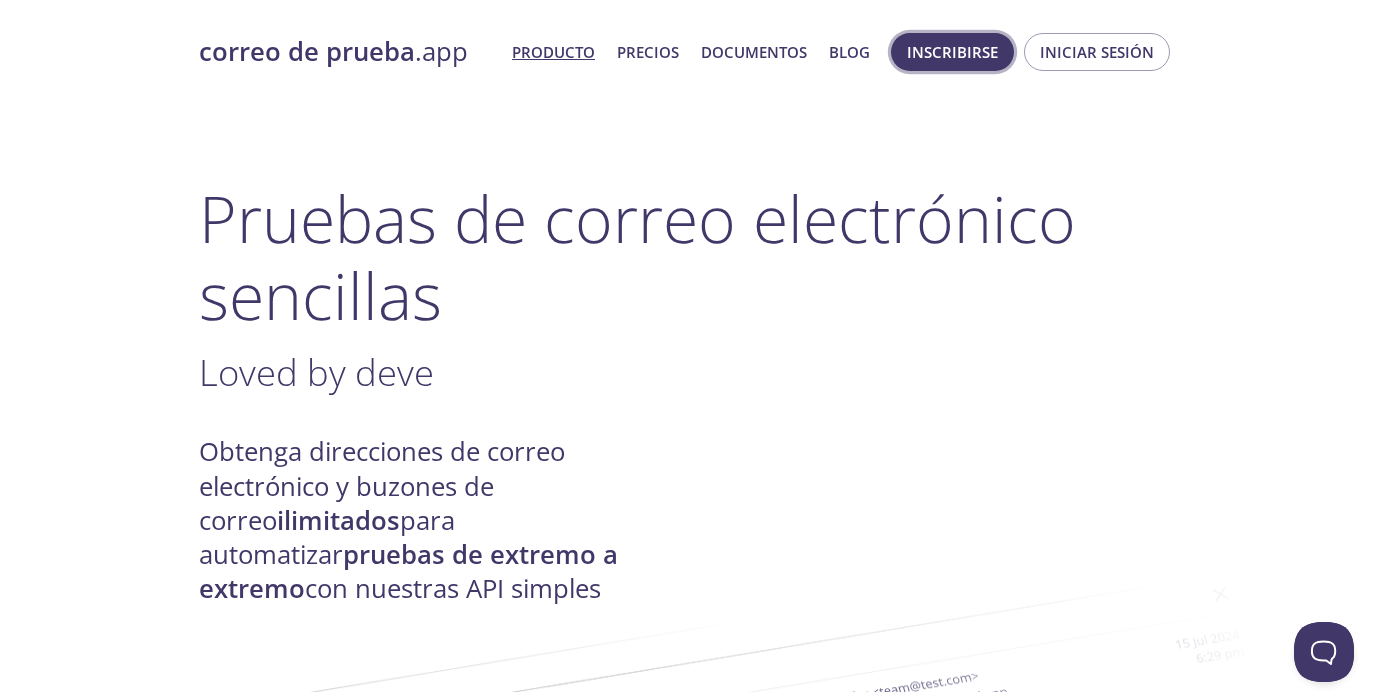 click on "Inscribirse" at bounding box center (952, 52) 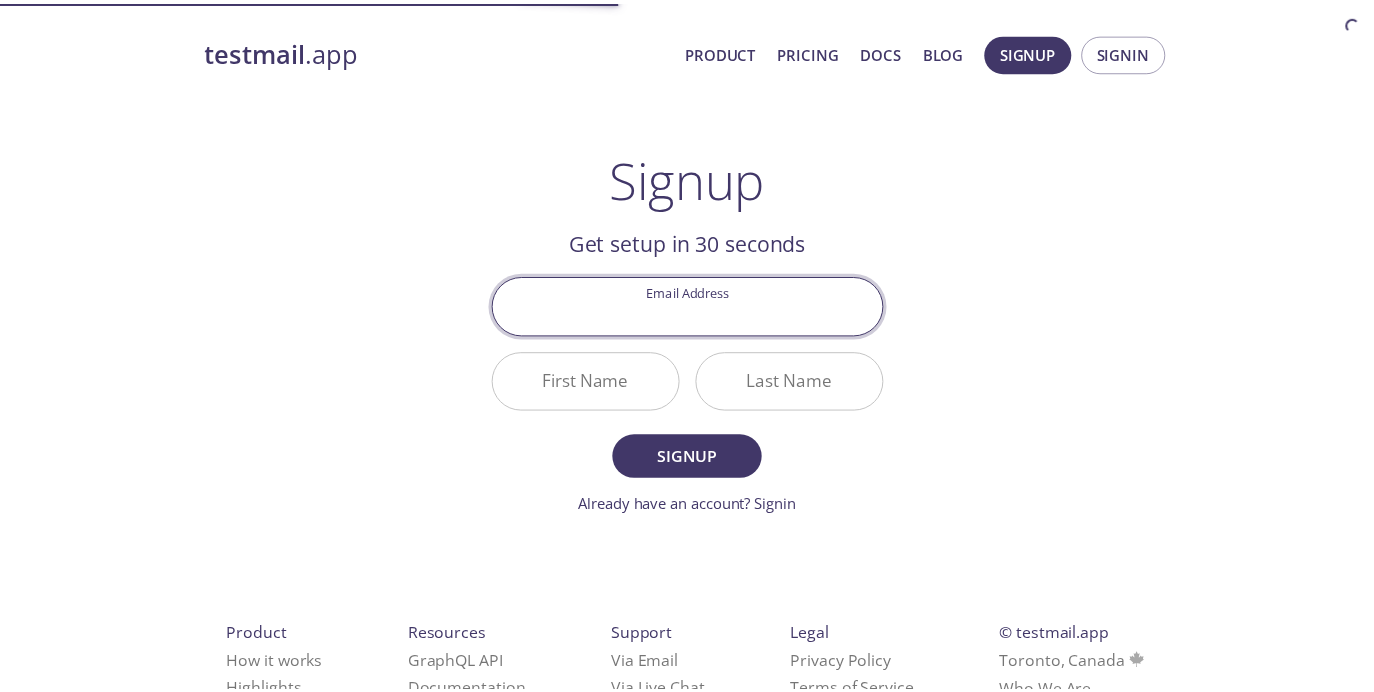 scroll, scrollTop: 0, scrollLeft: 0, axis: both 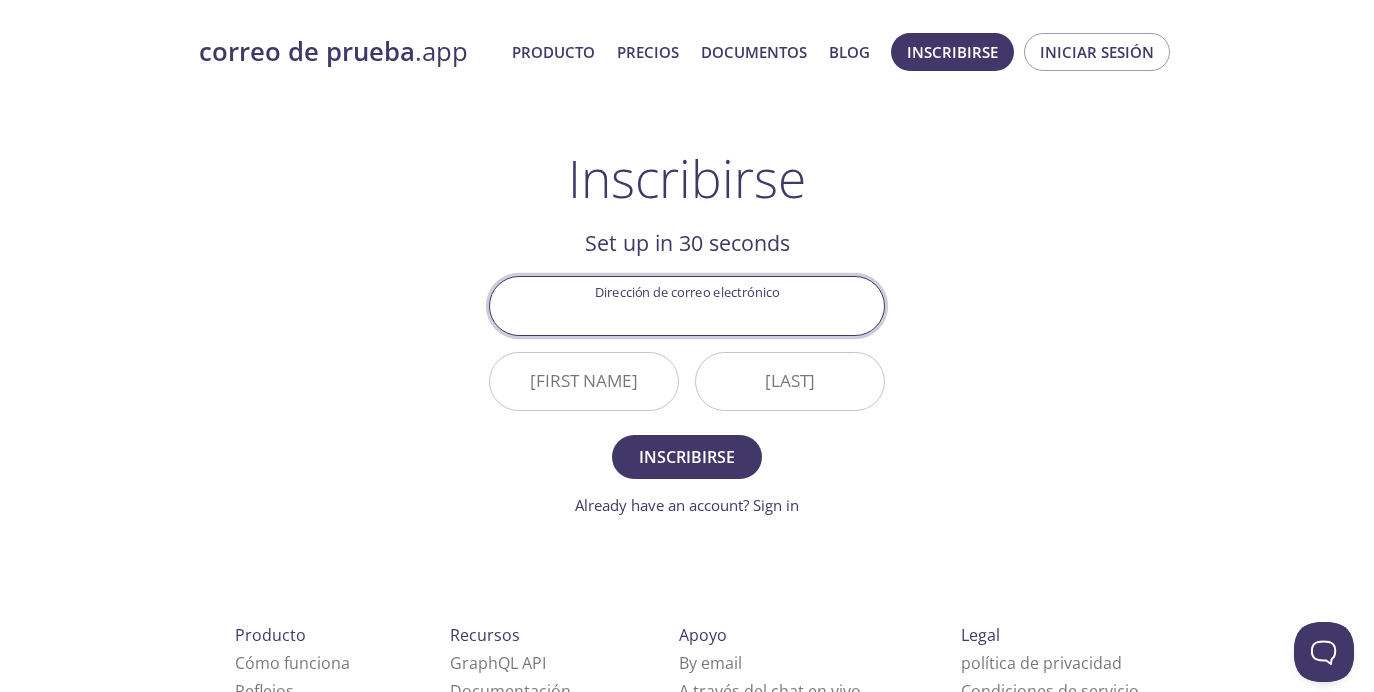 click on "Dirección de correo electrónico" at bounding box center [687, 305] 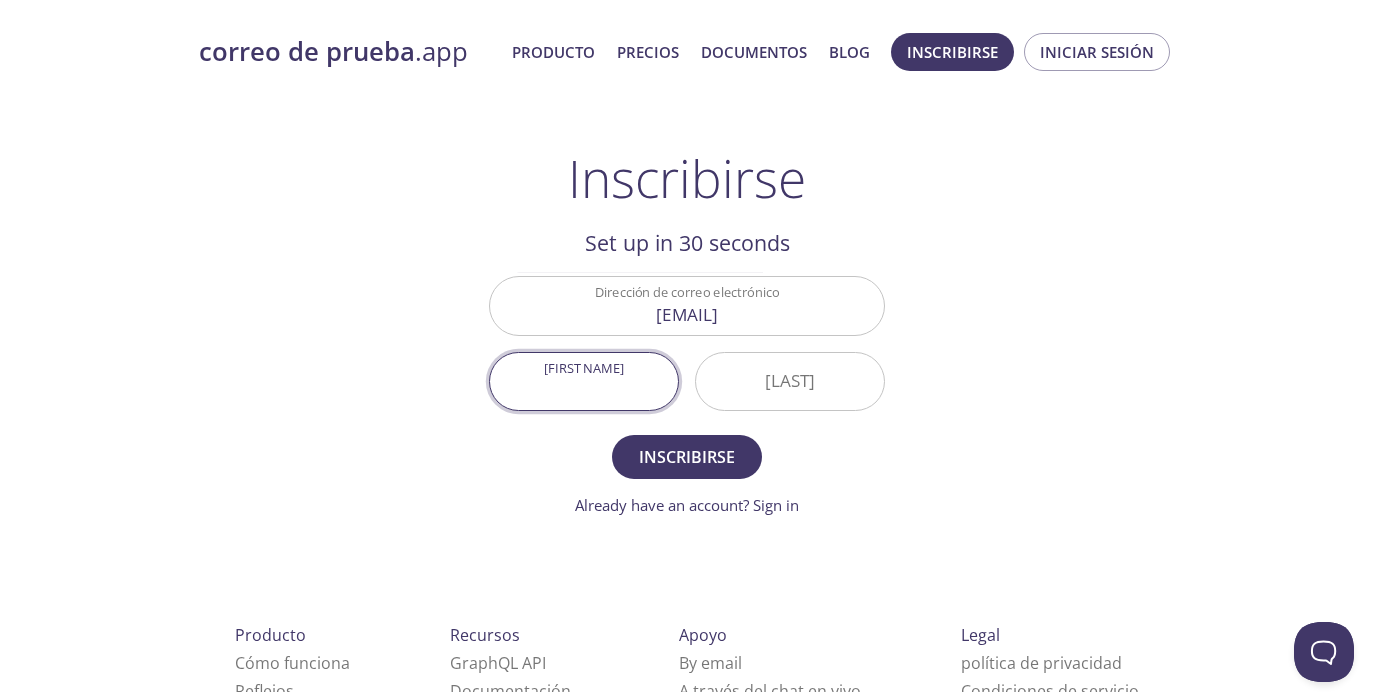 click on "[FIRST NAME]" at bounding box center [584, 381] 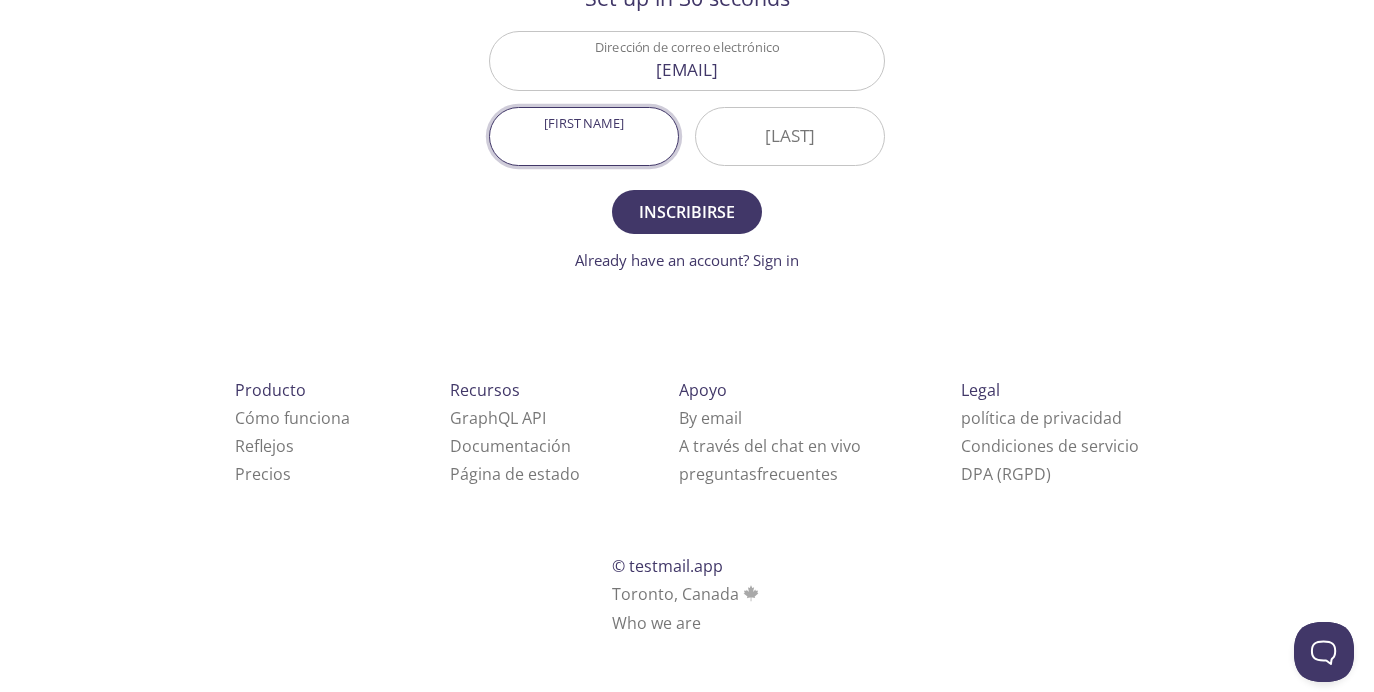scroll, scrollTop: 246, scrollLeft: 0, axis: vertical 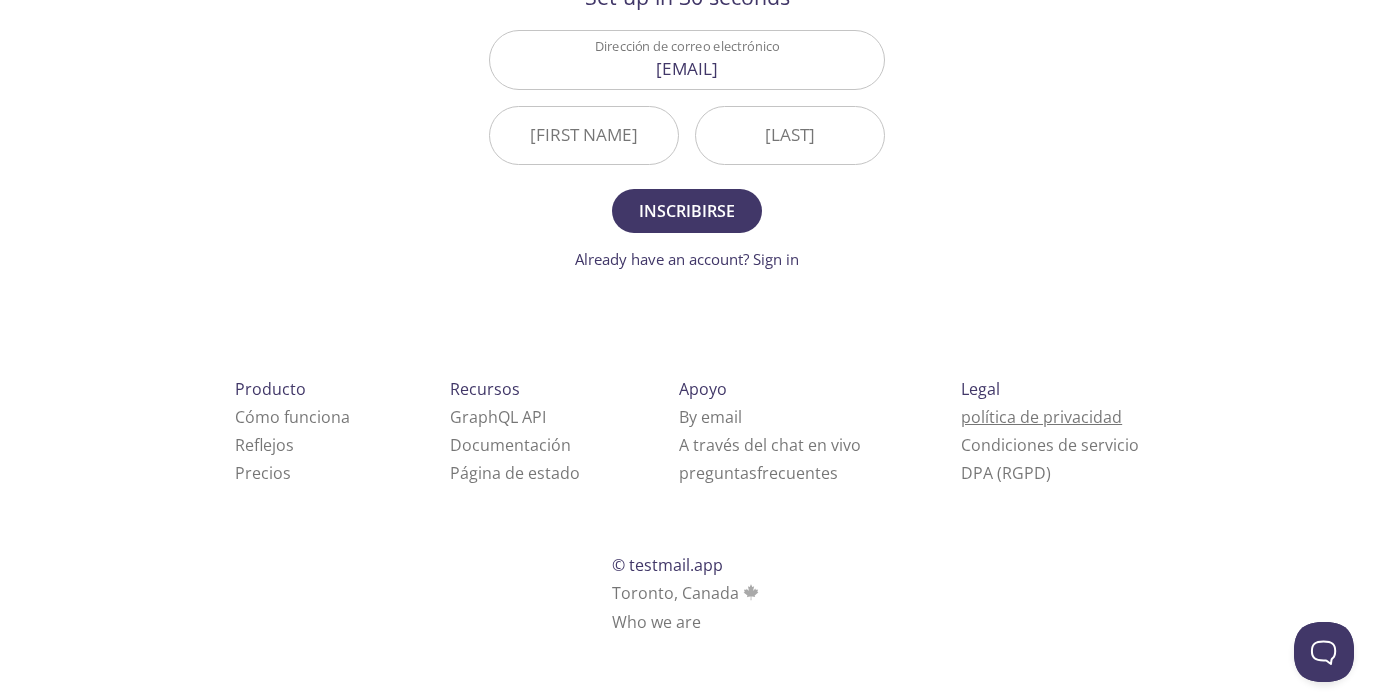 click on "política de privacidad" at bounding box center [1041, 417] 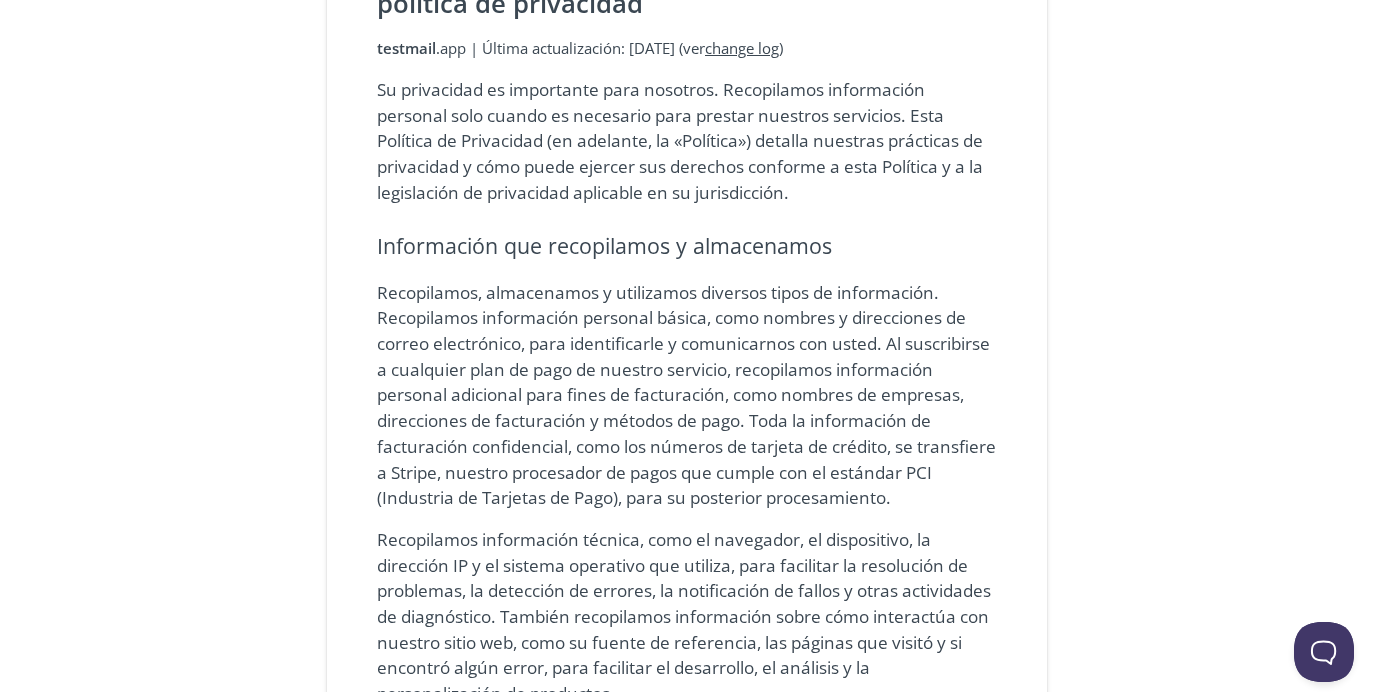 scroll, scrollTop: 0, scrollLeft: 0, axis: both 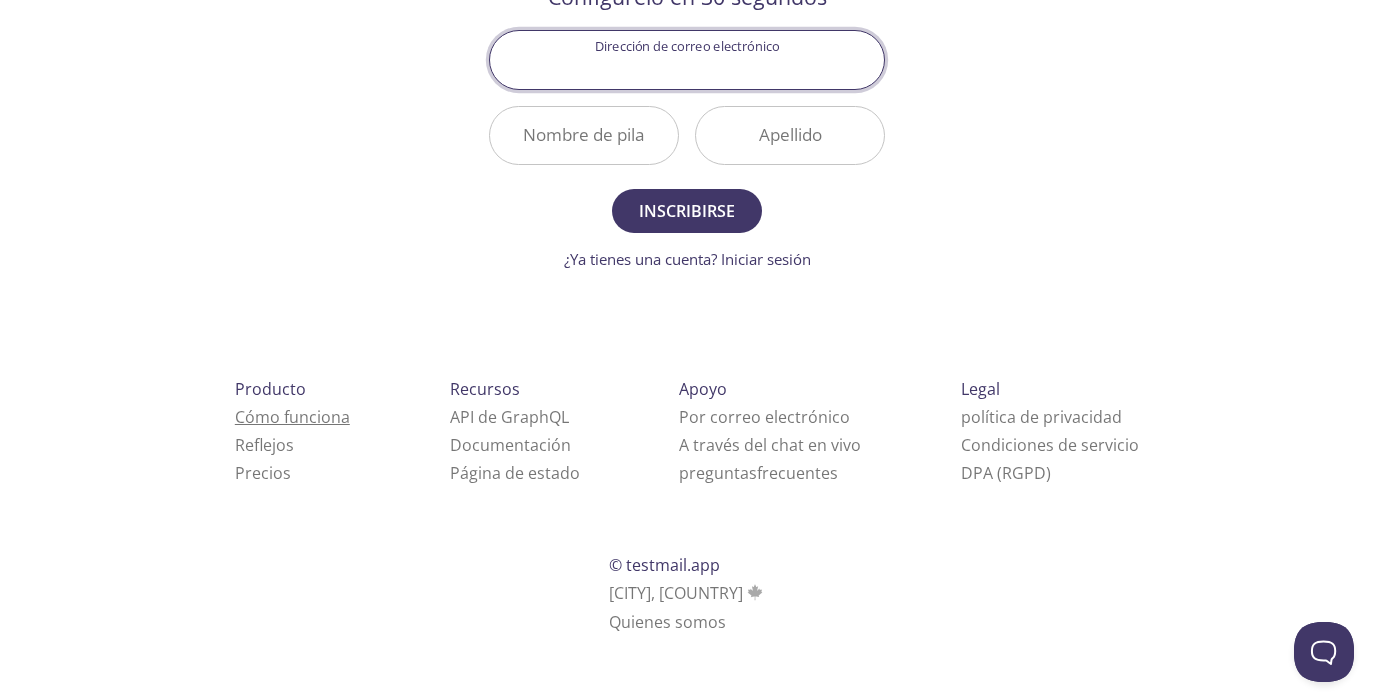 click on "Cómo funciona" at bounding box center (292, 417) 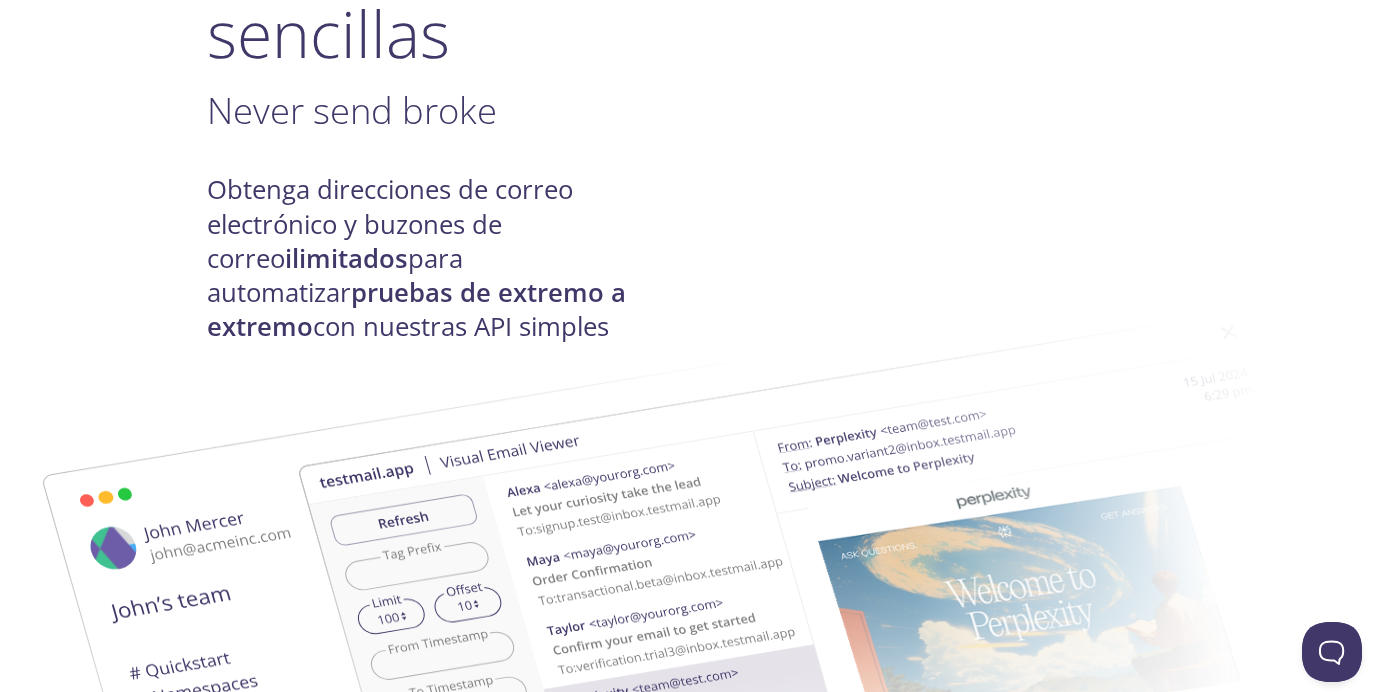 scroll, scrollTop: 0, scrollLeft: 0, axis: both 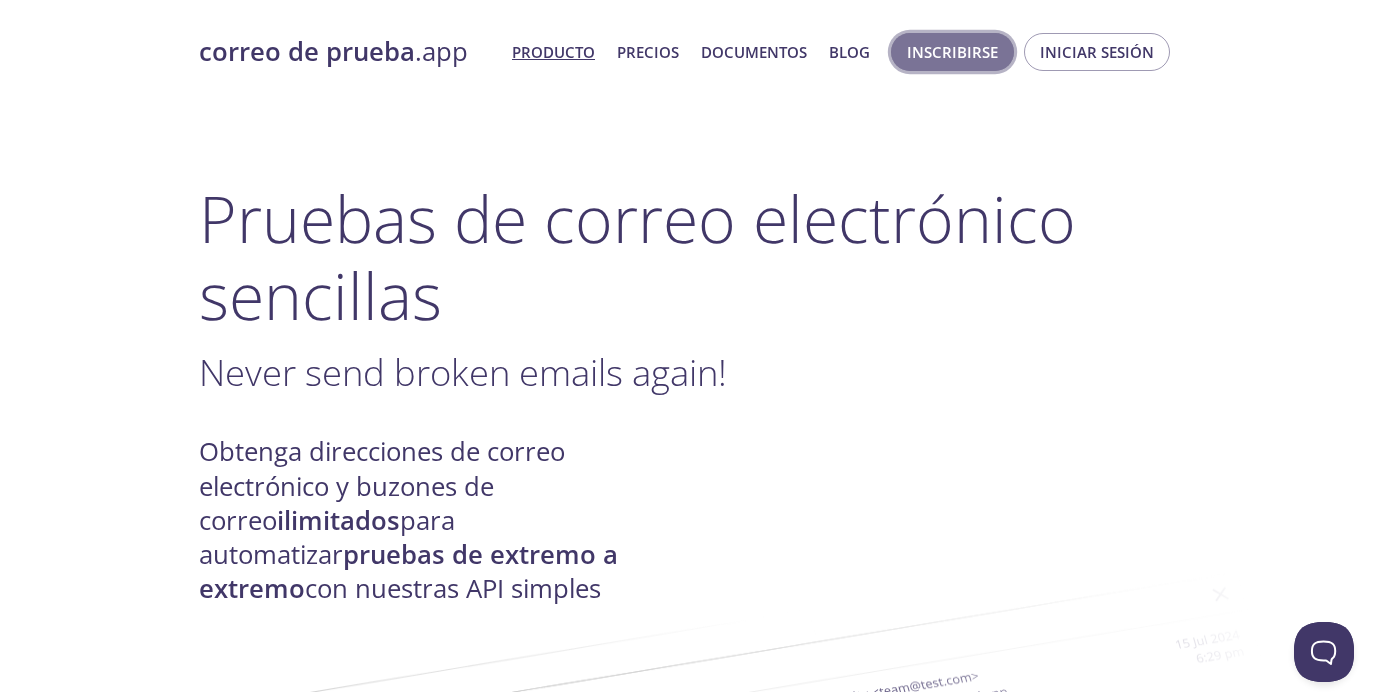 click on "Inscribirse" at bounding box center [952, 52] 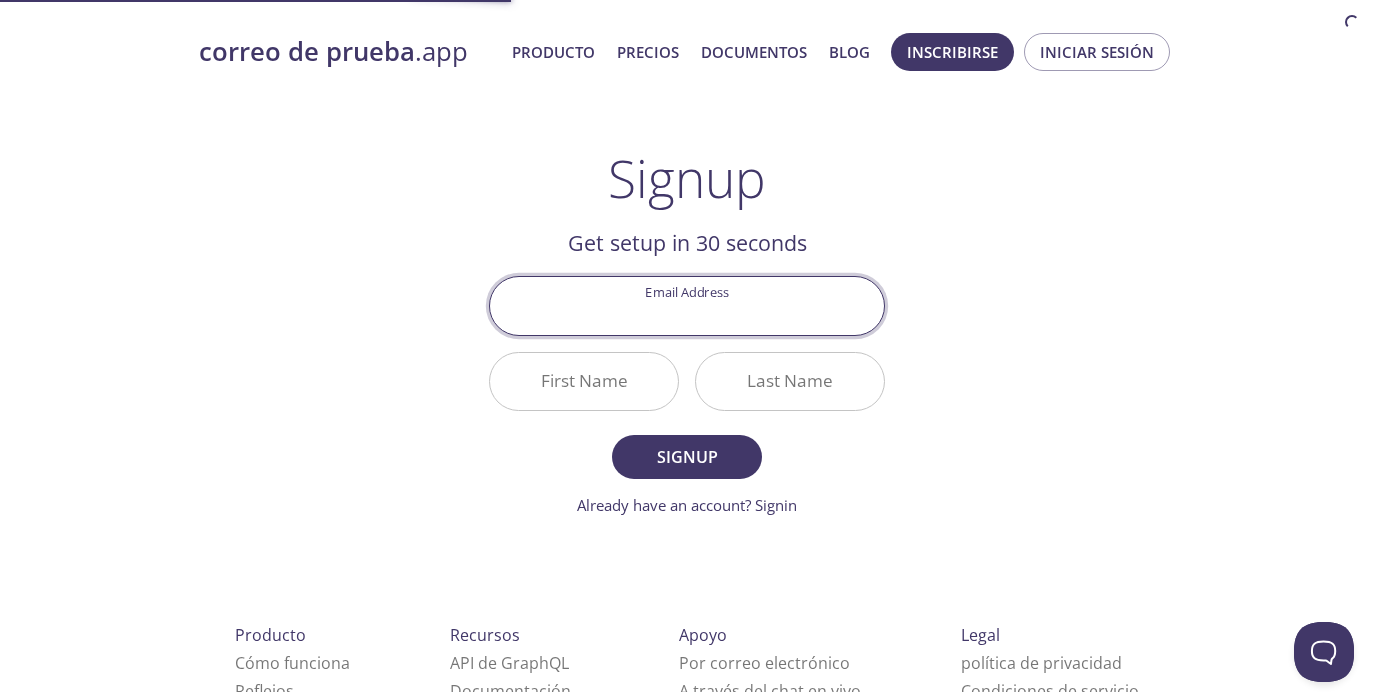 click on "Email Address" at bounding box center [687, 305] 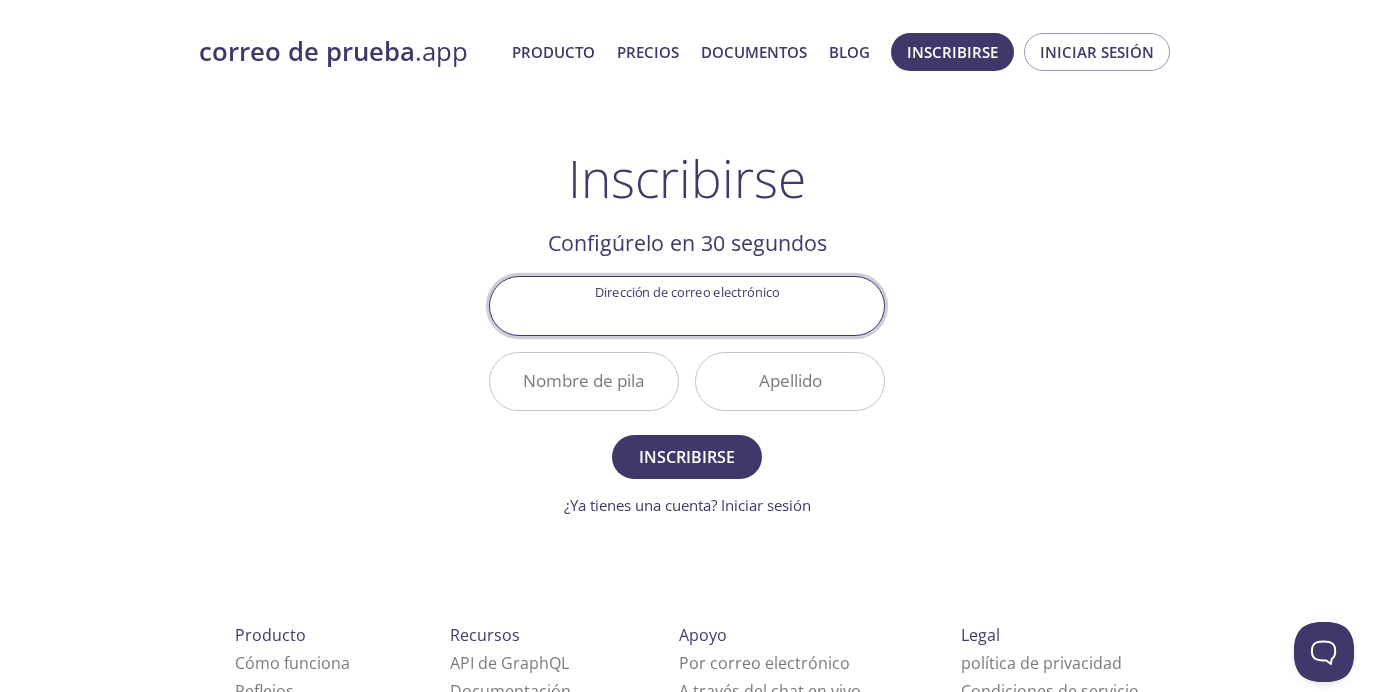 type on "[EMAIL]" 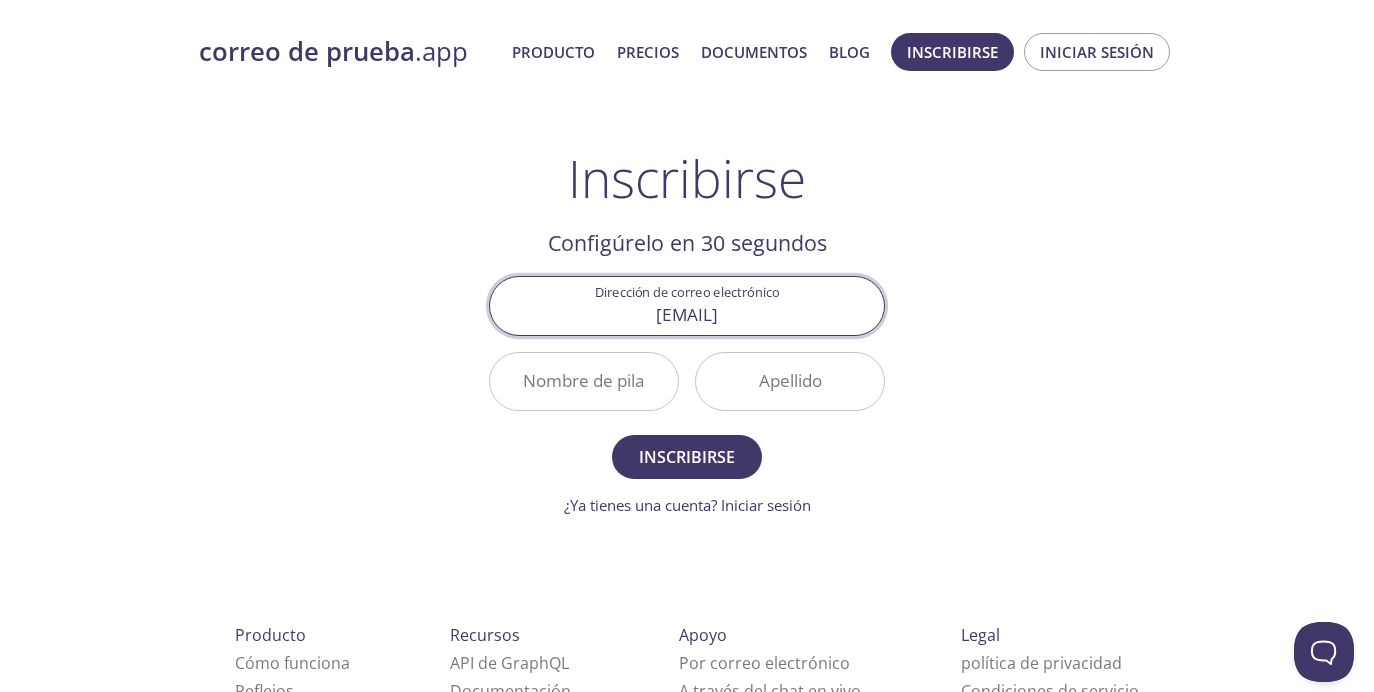 click on "[FIRST NAME]" at bounding box center [584, 381] 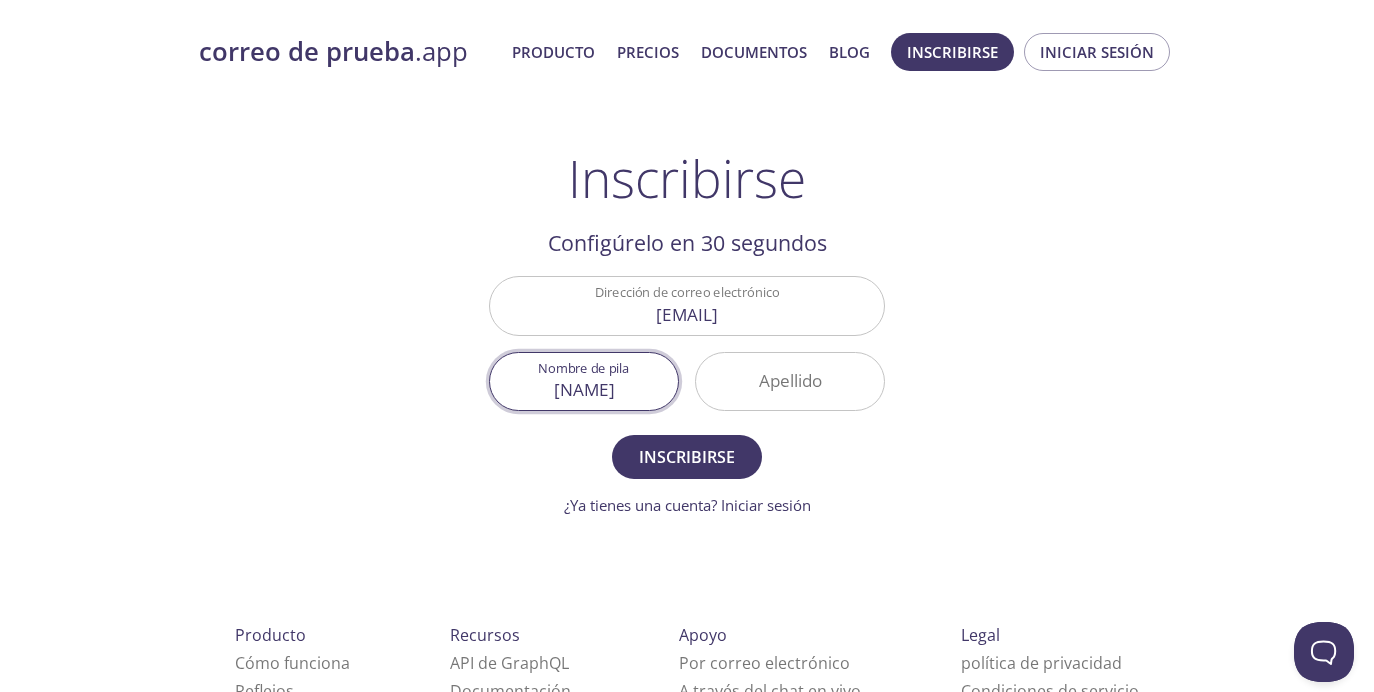 type on "Willian" 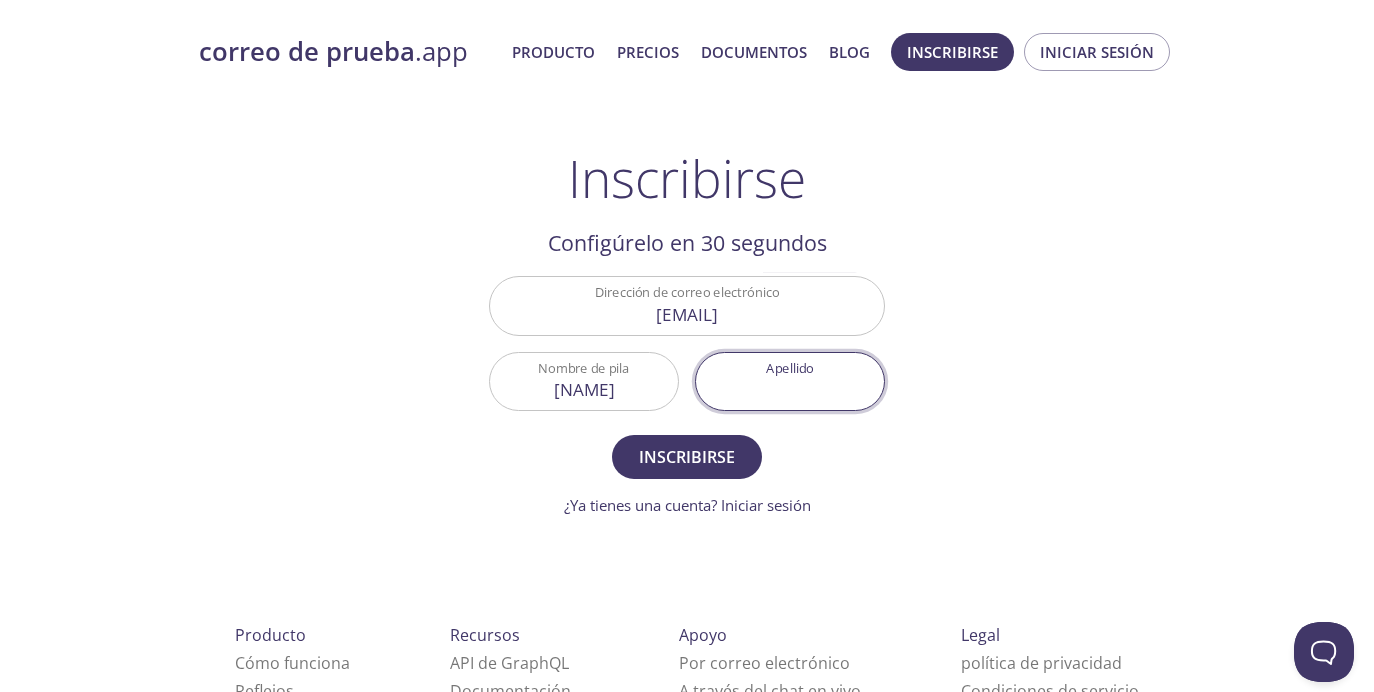 click on "[LAST]" at bounding box center [790, 381] 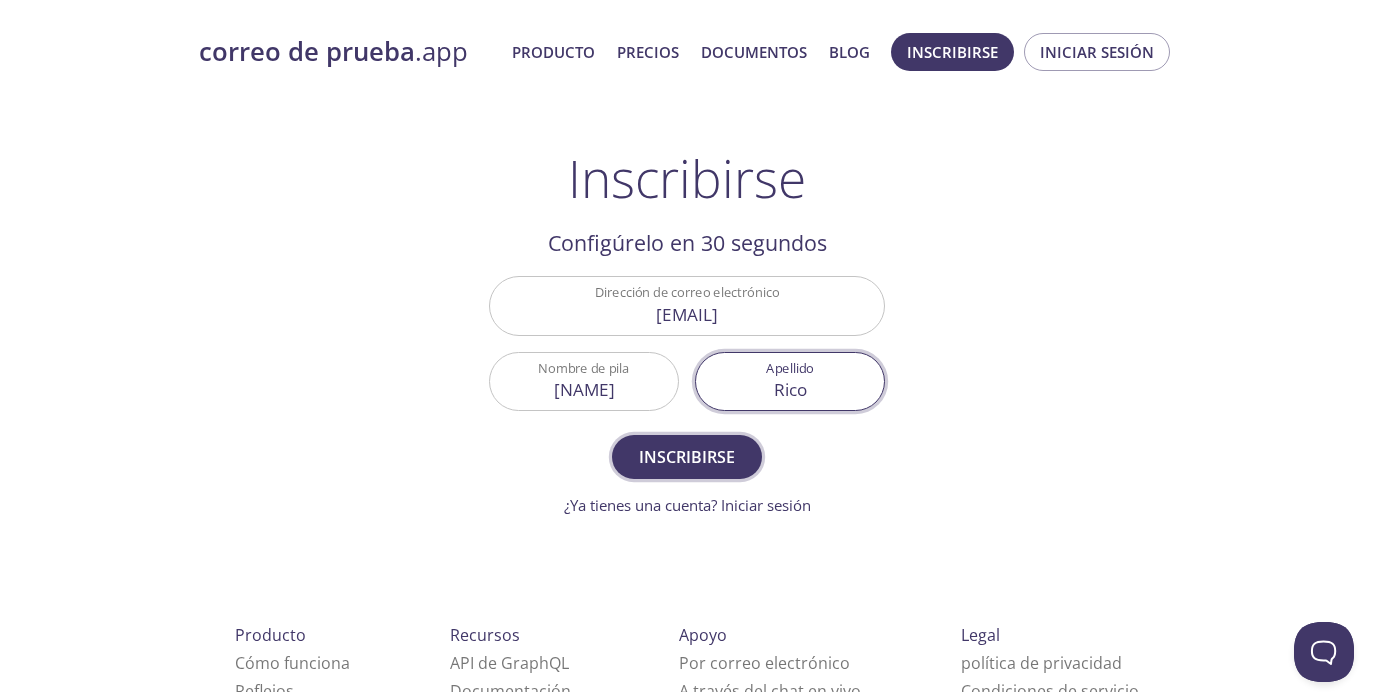 type on "Rico" 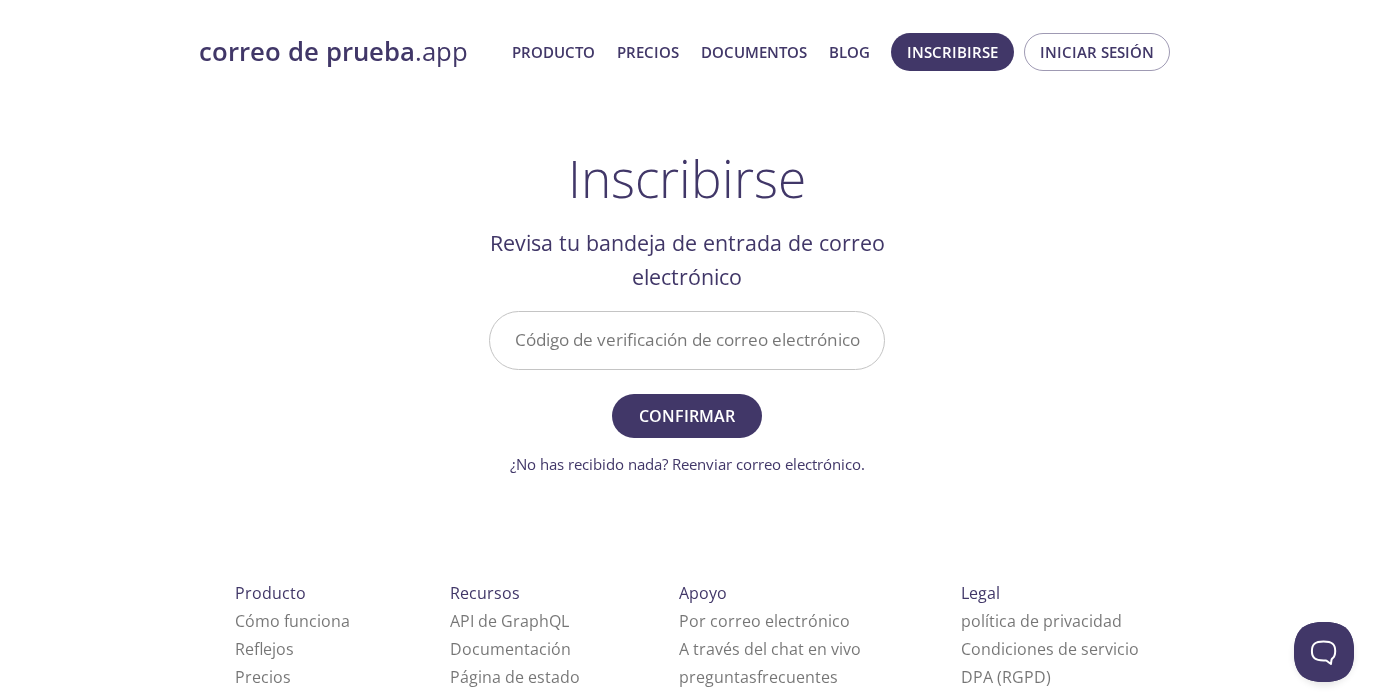 click on "Email verification code" at bounding box center [687, 340] 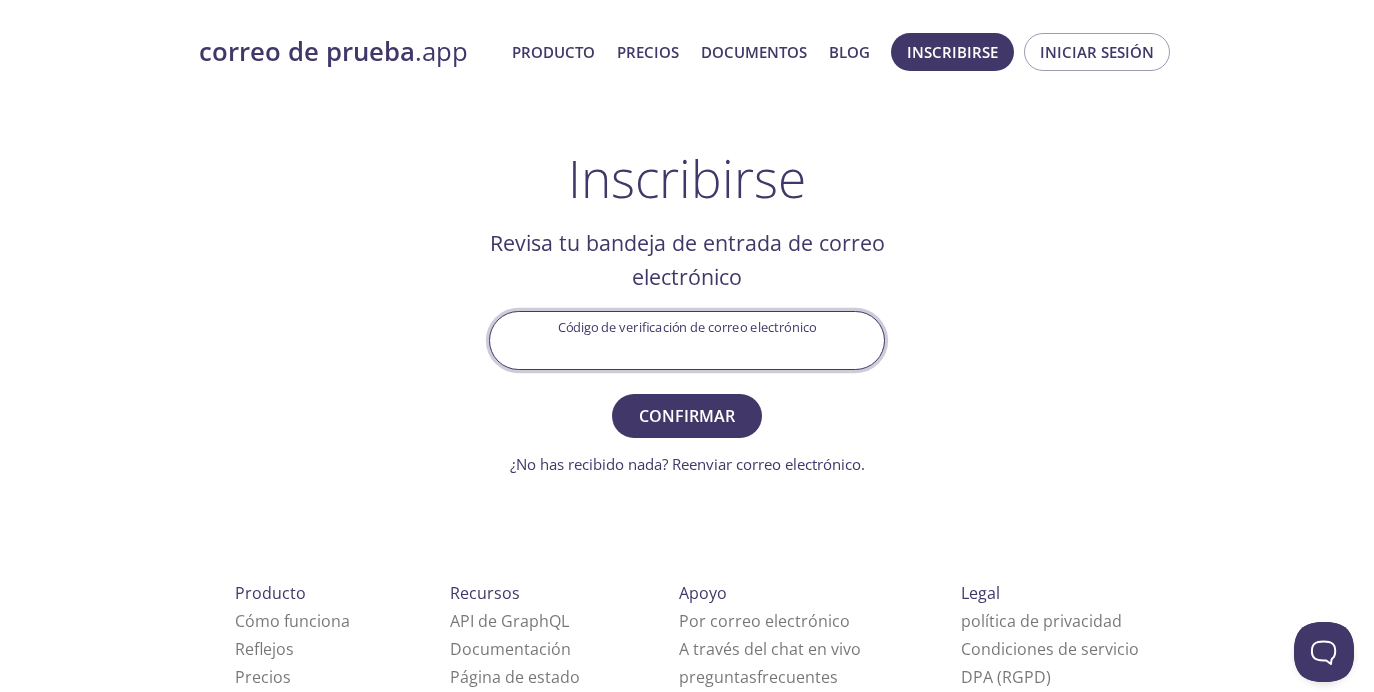 paste on "M3AMZLX" 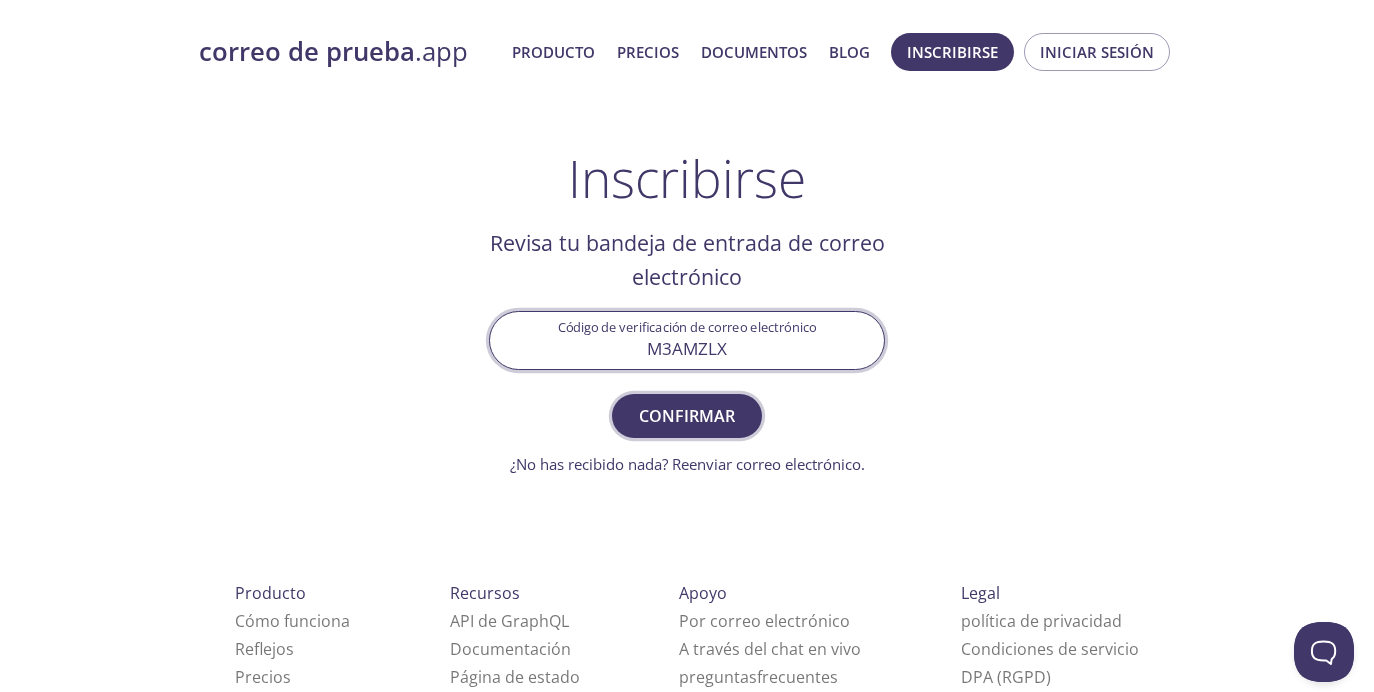type on "M3AMZLX" 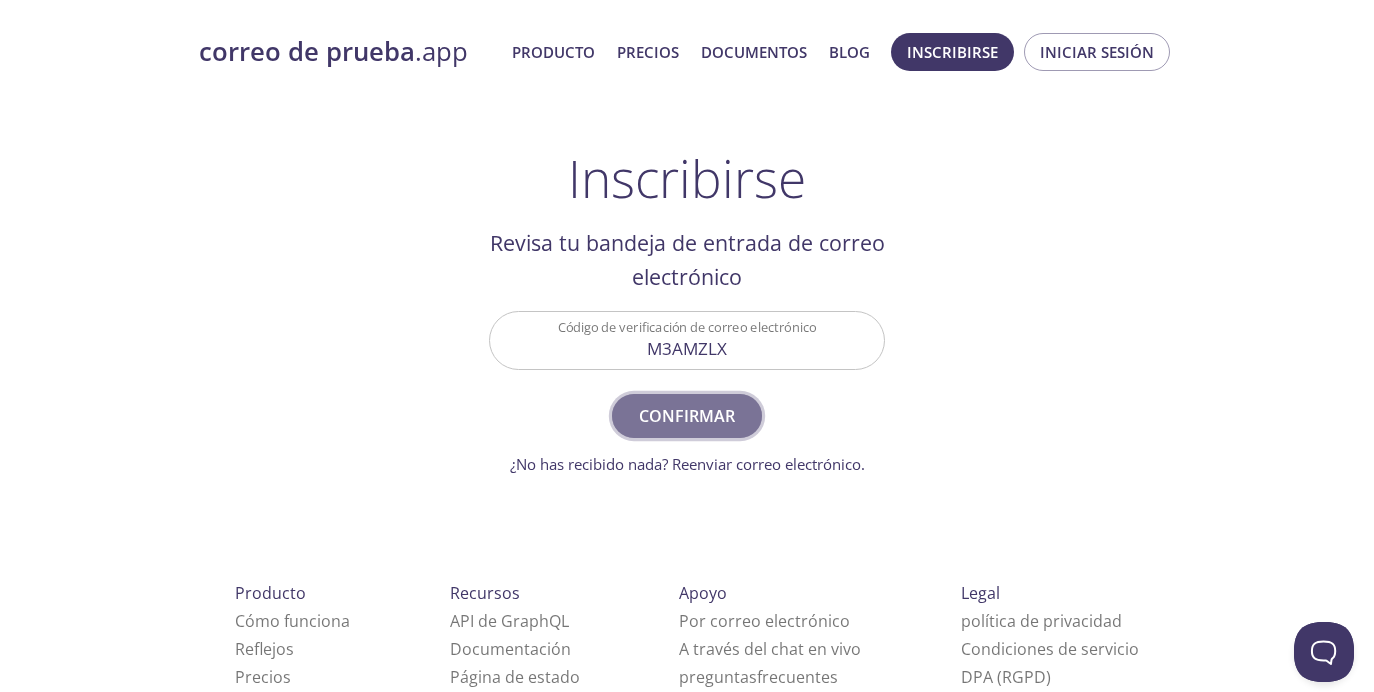 click on "Confirmar" at bounding box center [687, 416] 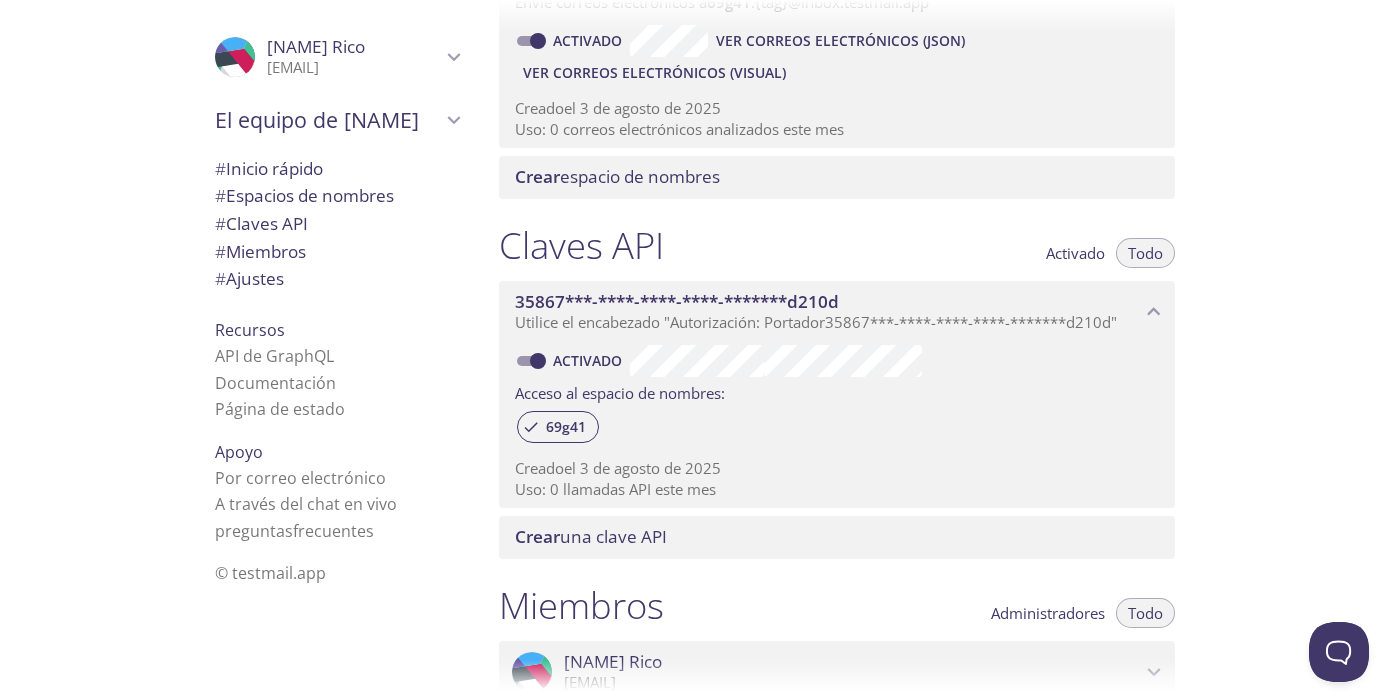 scroll, scrollTop: 359, scrollLeft: 0, axis: vertical 